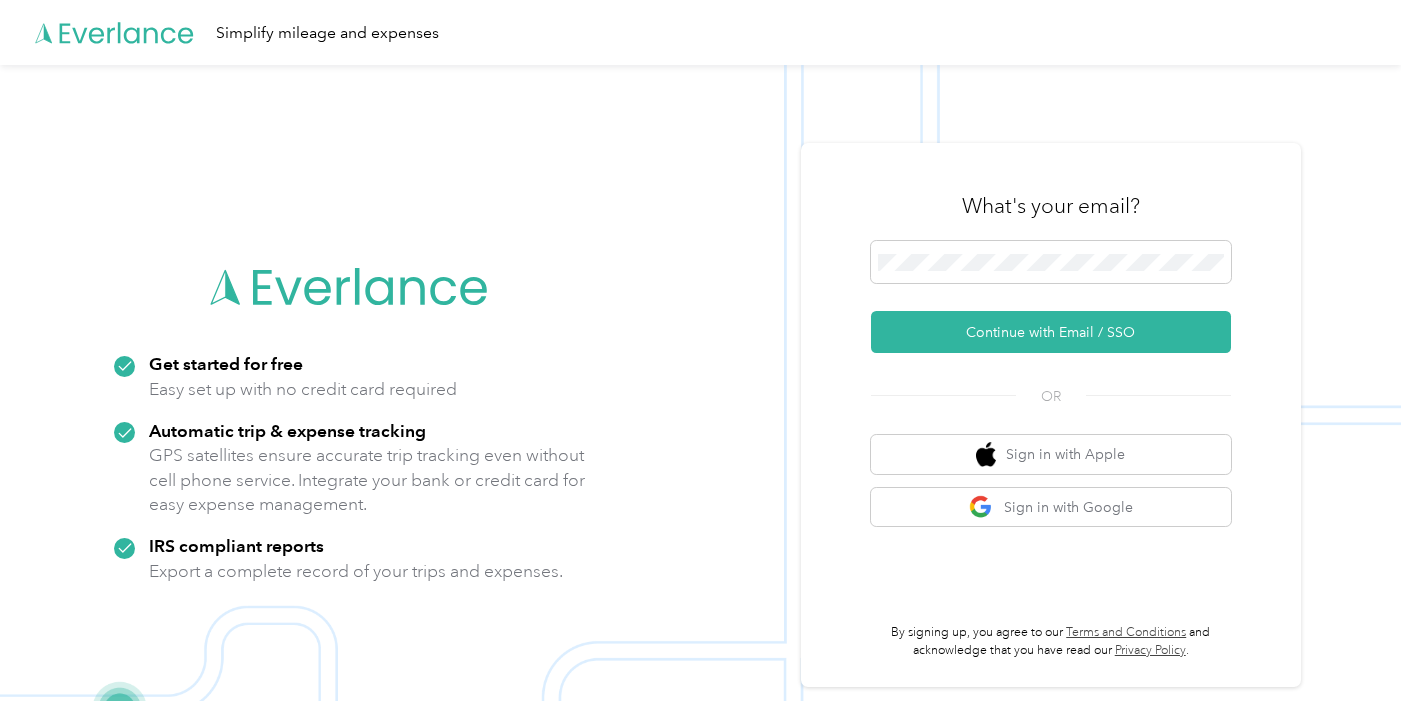 scroll, scrollTop: 0, scrollLeft: 0, axis: both 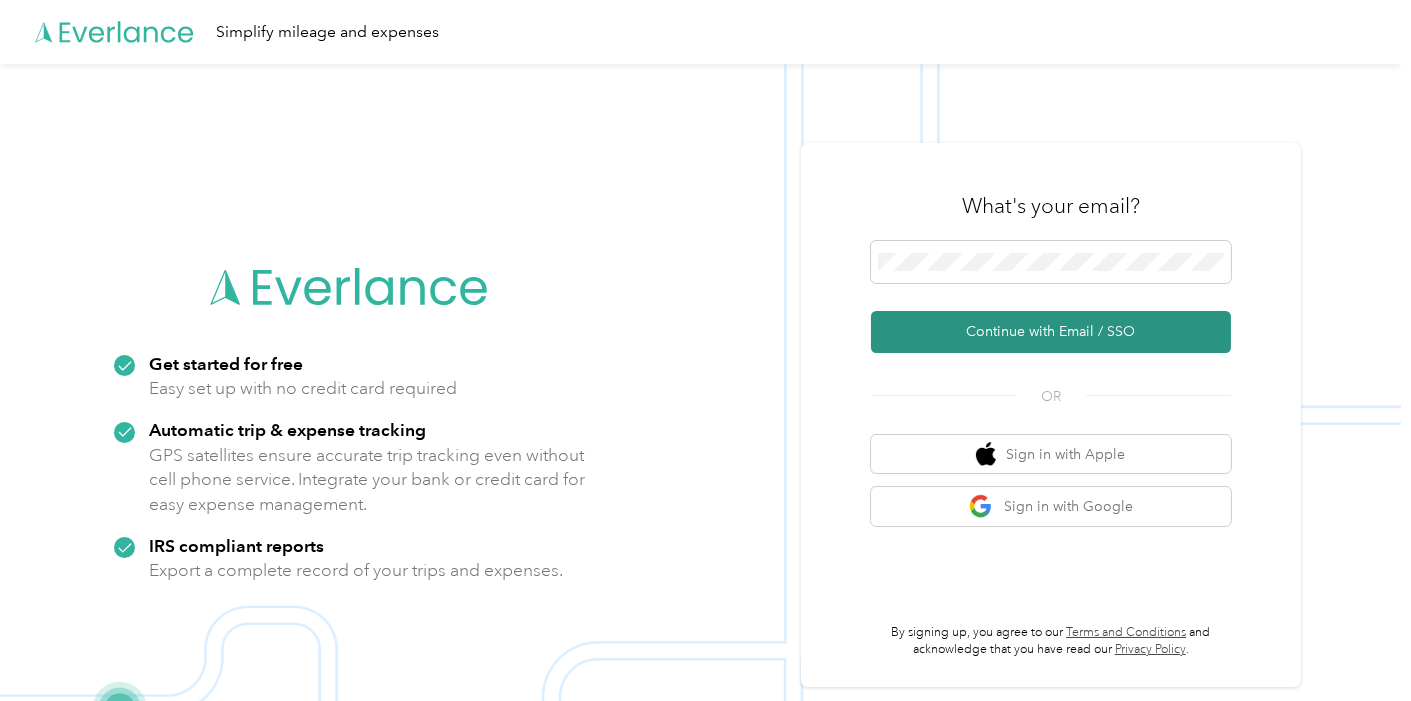 click on "Continue with Email / SSO" at bounding box center [1051, 332] 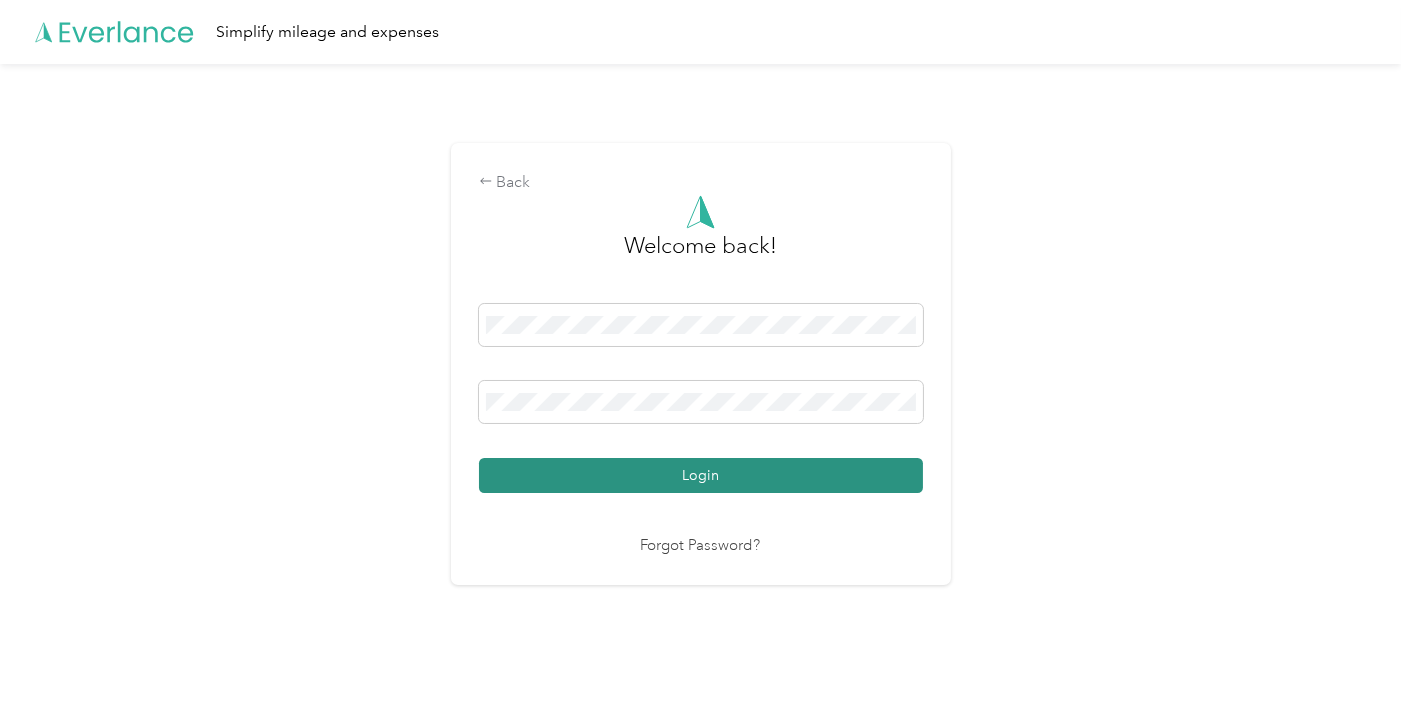 click on "Login" at bounding box center (701, 475) 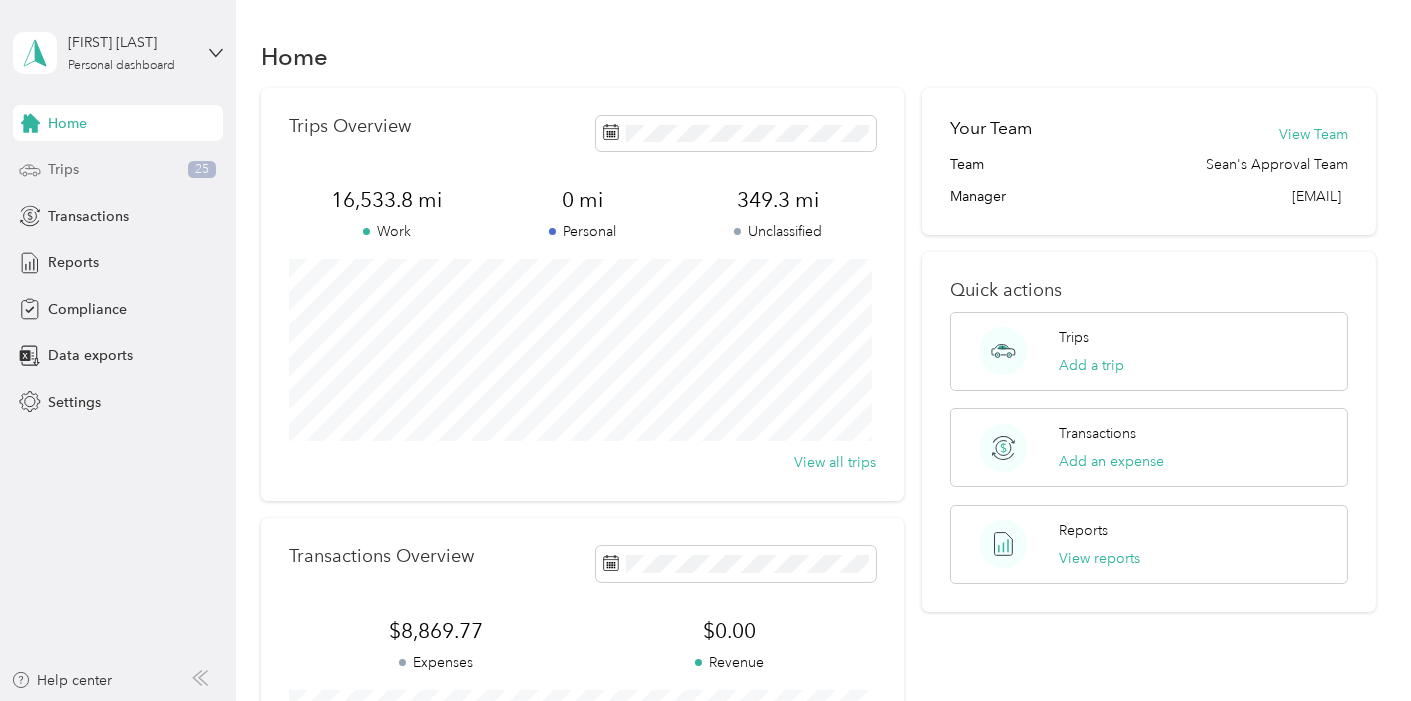 click on "Trips 25" at bounding box center [118, 170] 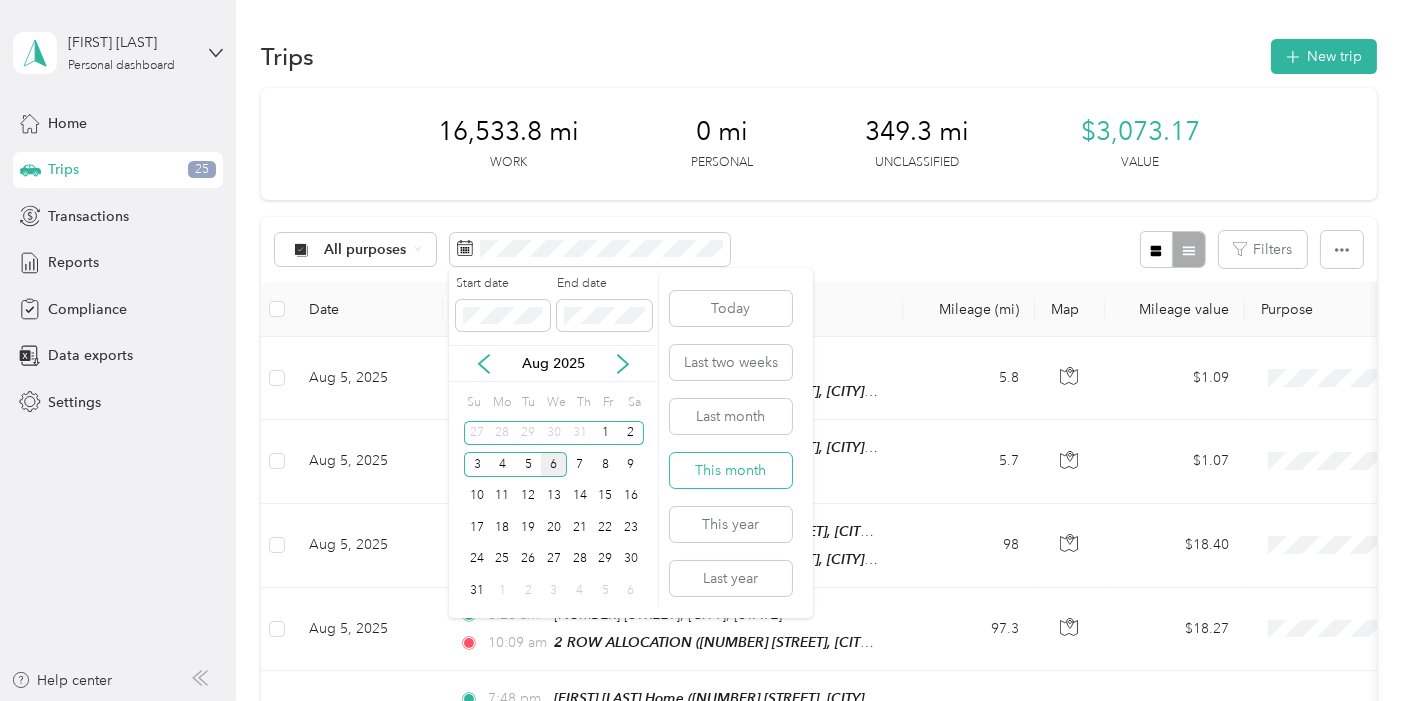 click on "This month" at bounding box center (731, 470) 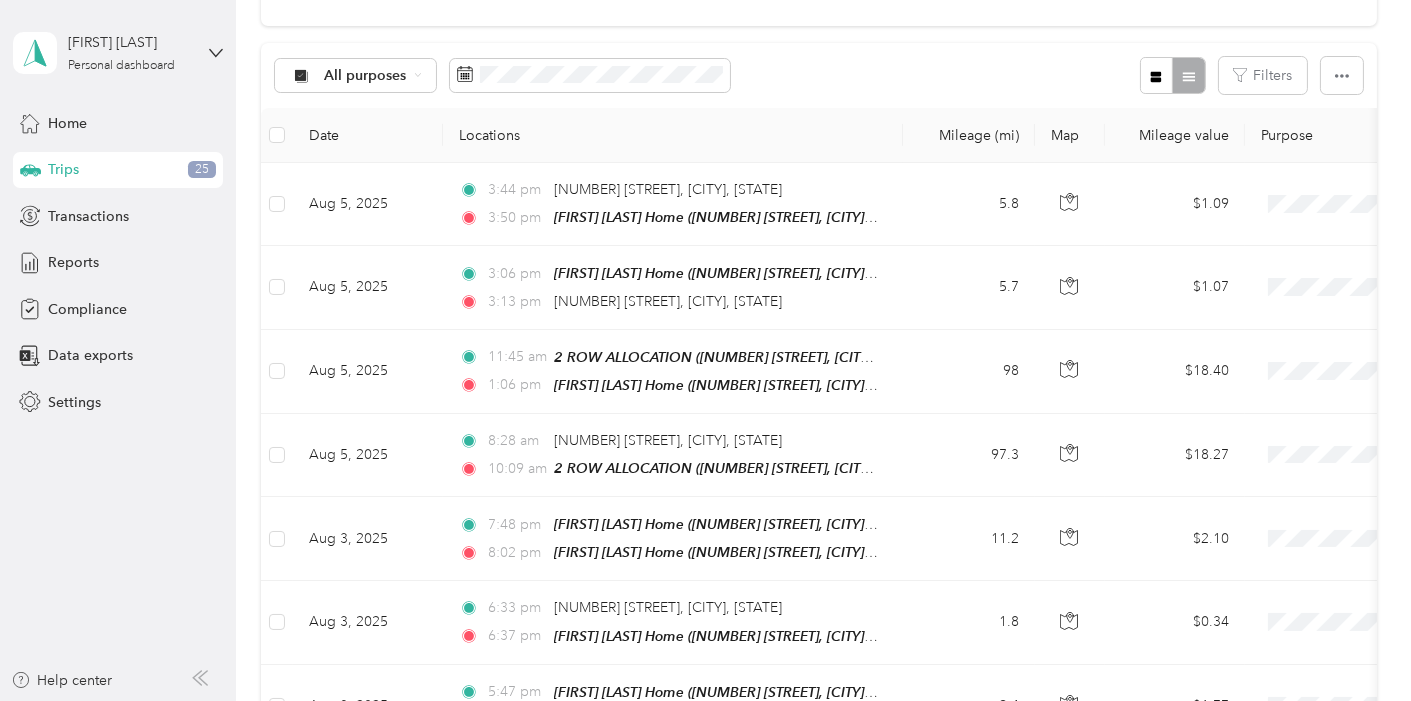 scroll, scrollTop: 161, scrollLeft: 0, axis: vertical 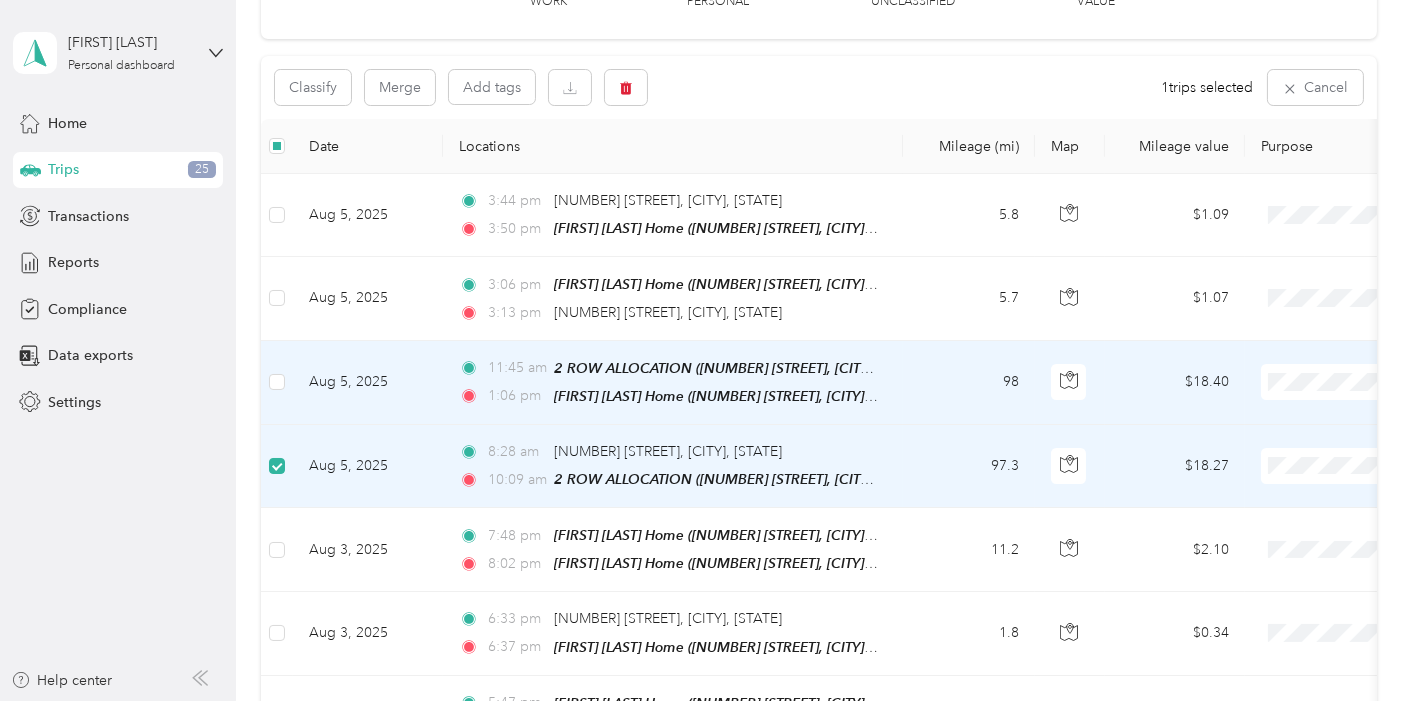 click at bounding box center (277, 383) 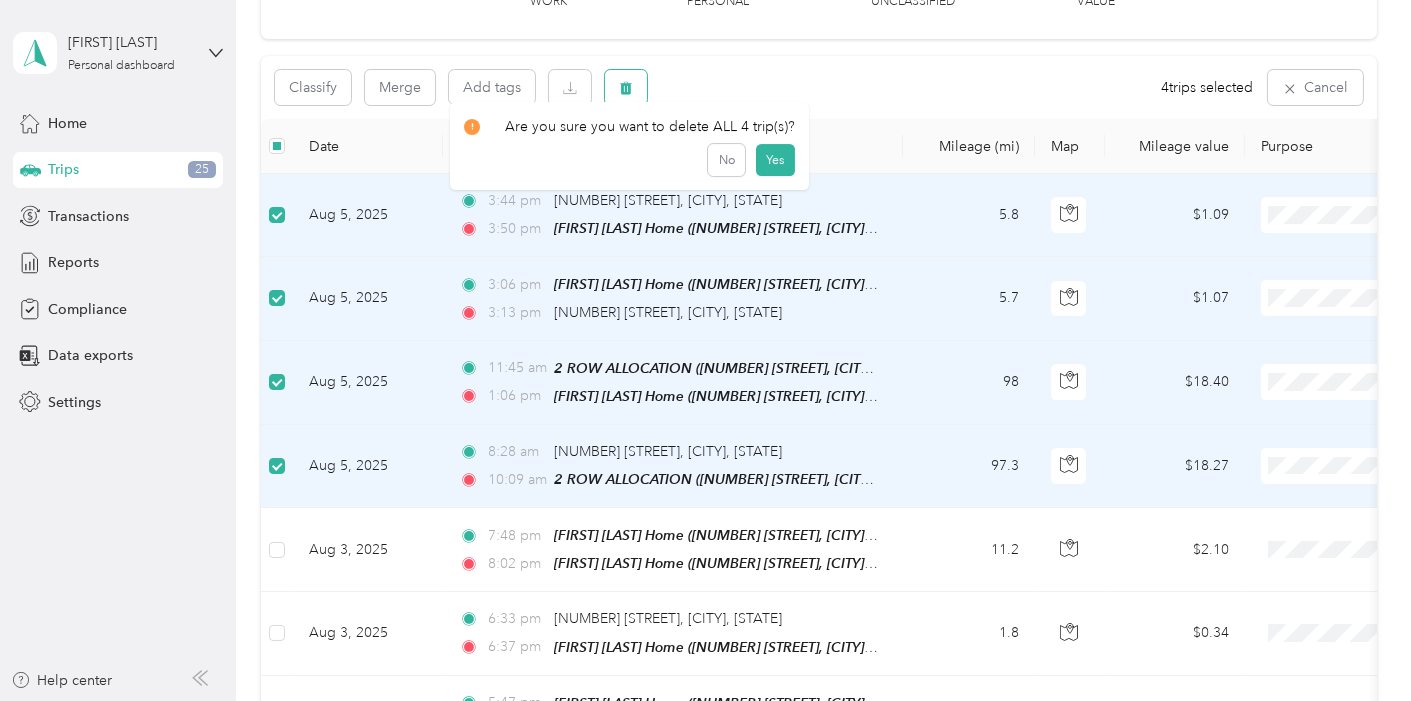 click 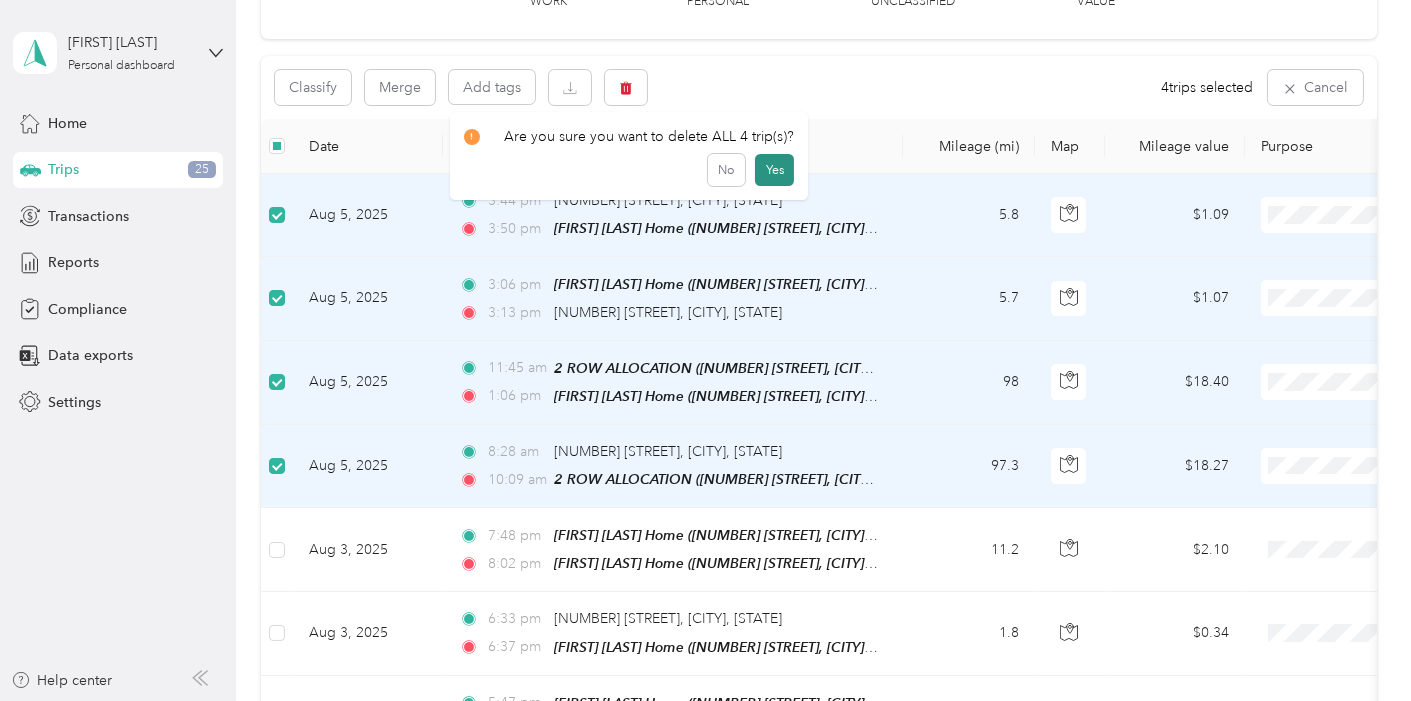 click on "Yes" at bounding box center (774, 170) 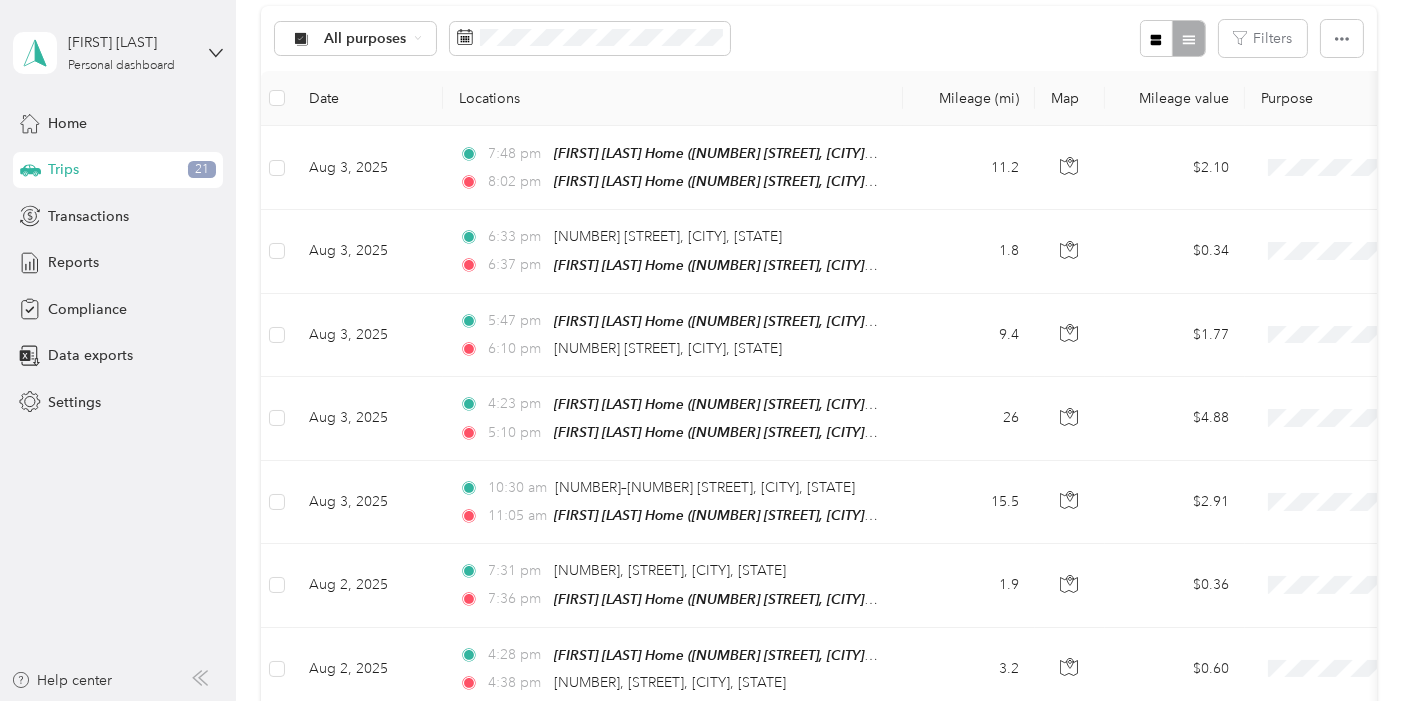 scroll, scrollTop: 214, scrollLeft: 0, axis: vertical 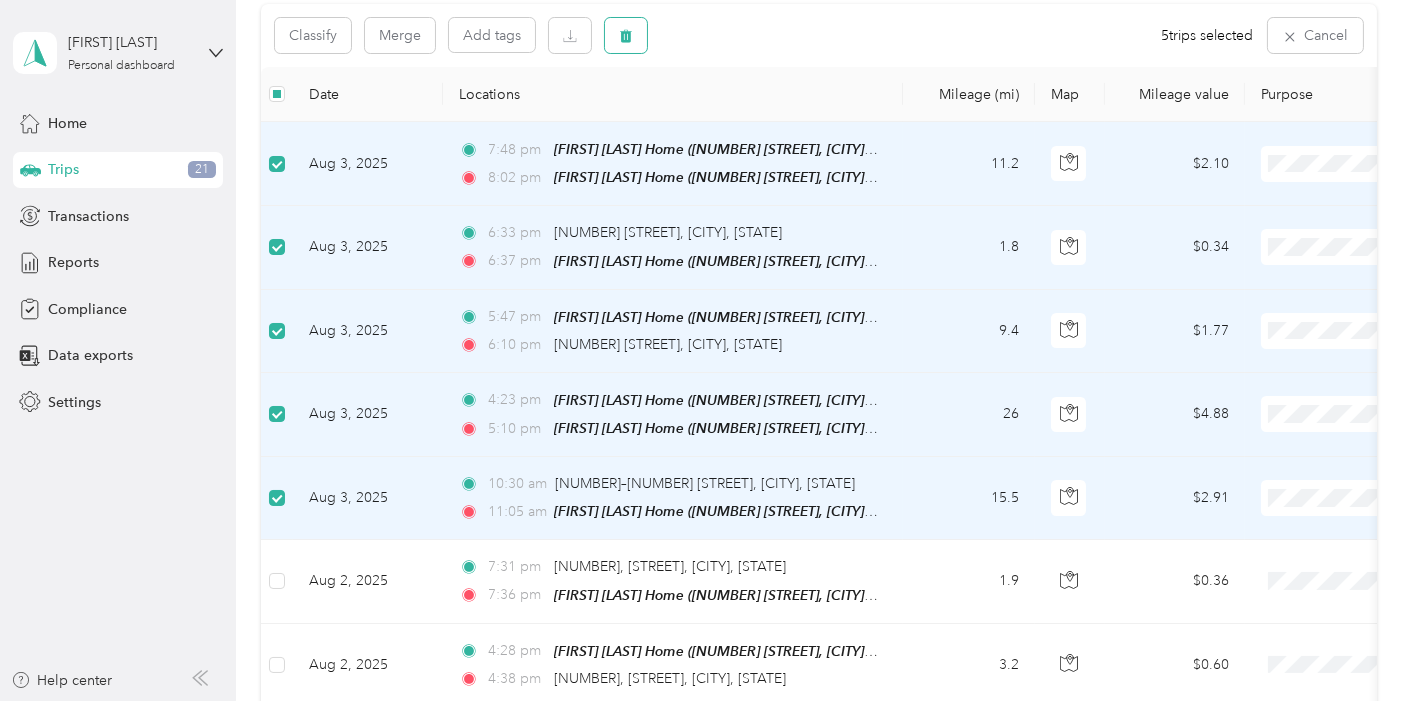 click 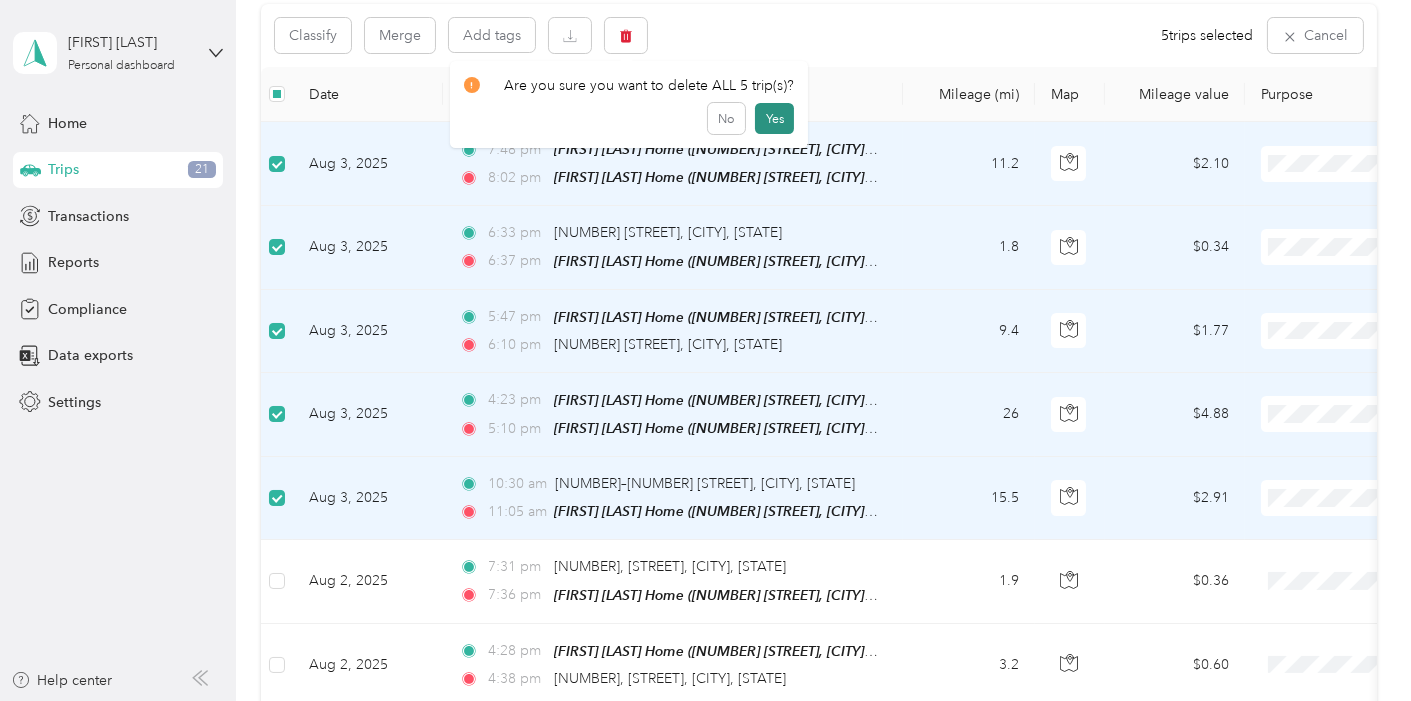 click on "Yes" at bounding box center (774, 119) 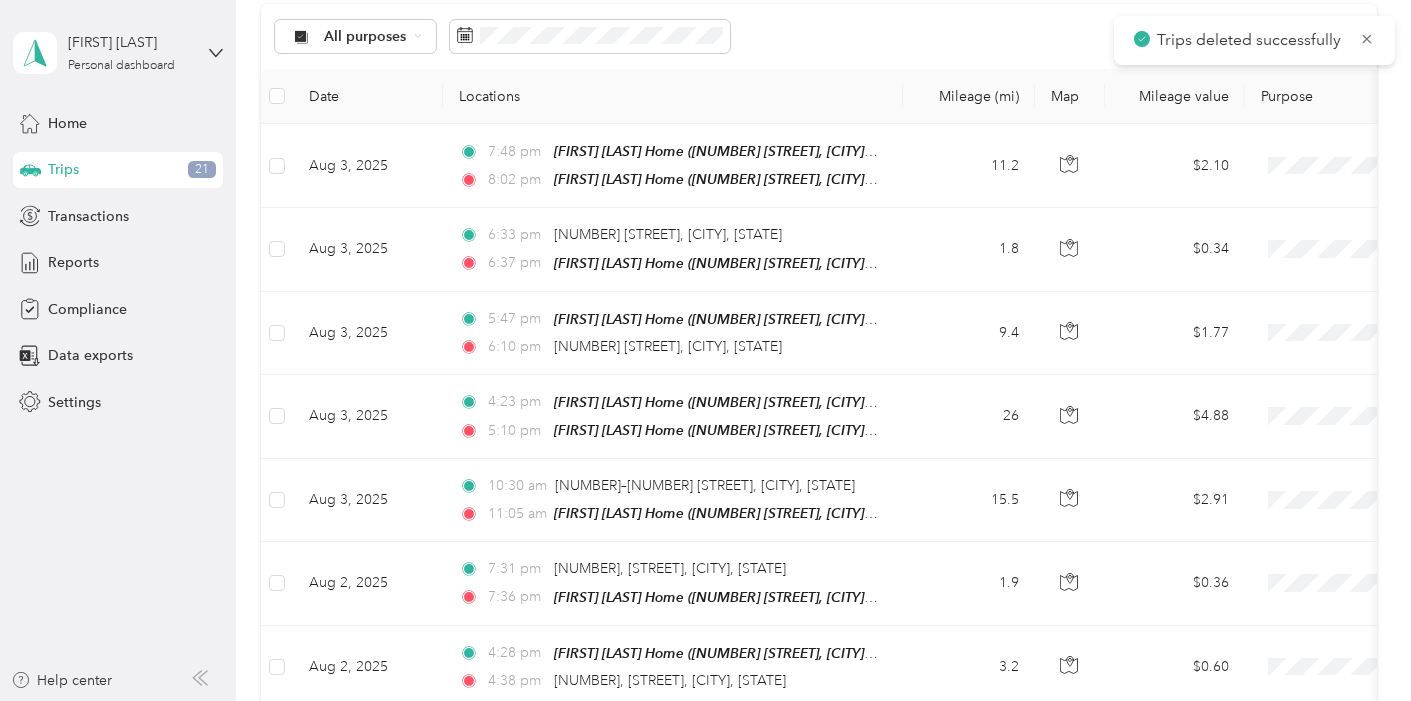 scroll, scrollTop: 214, scrollLeft: 0, axis: vertical 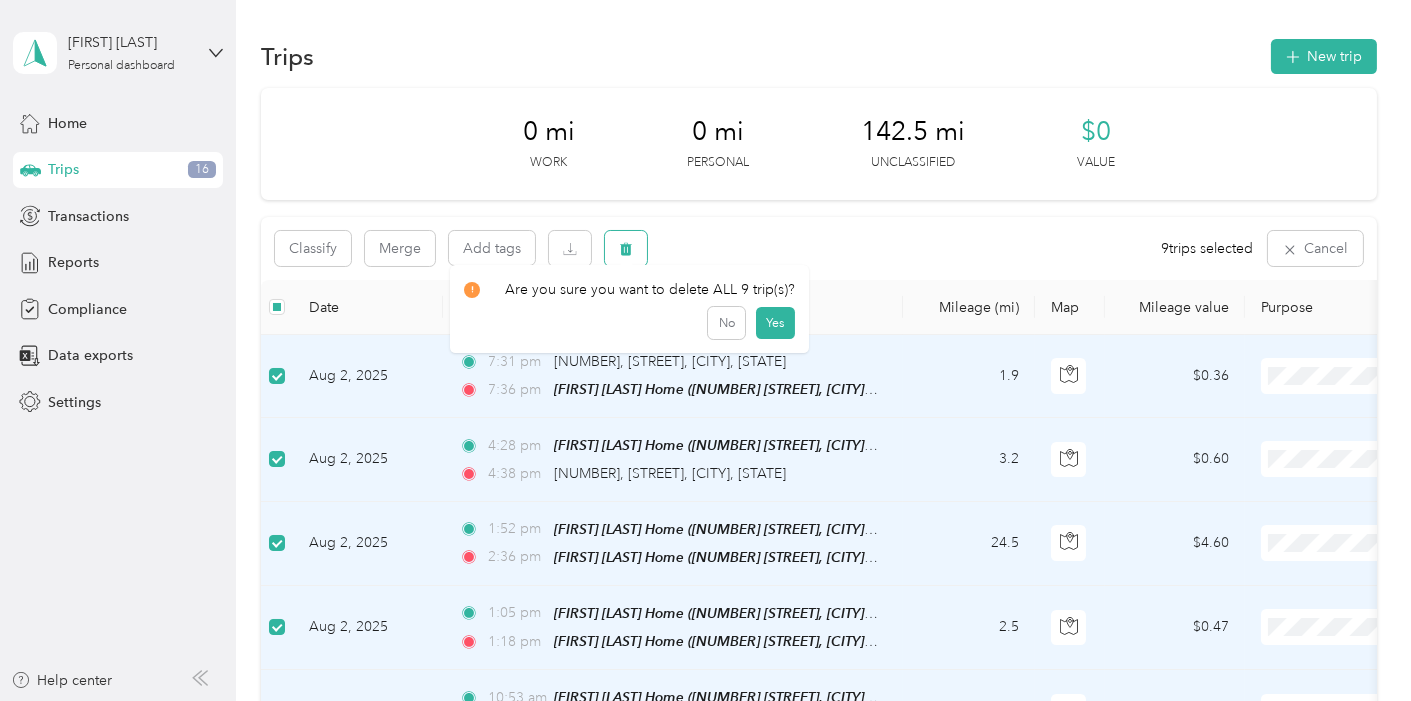 click 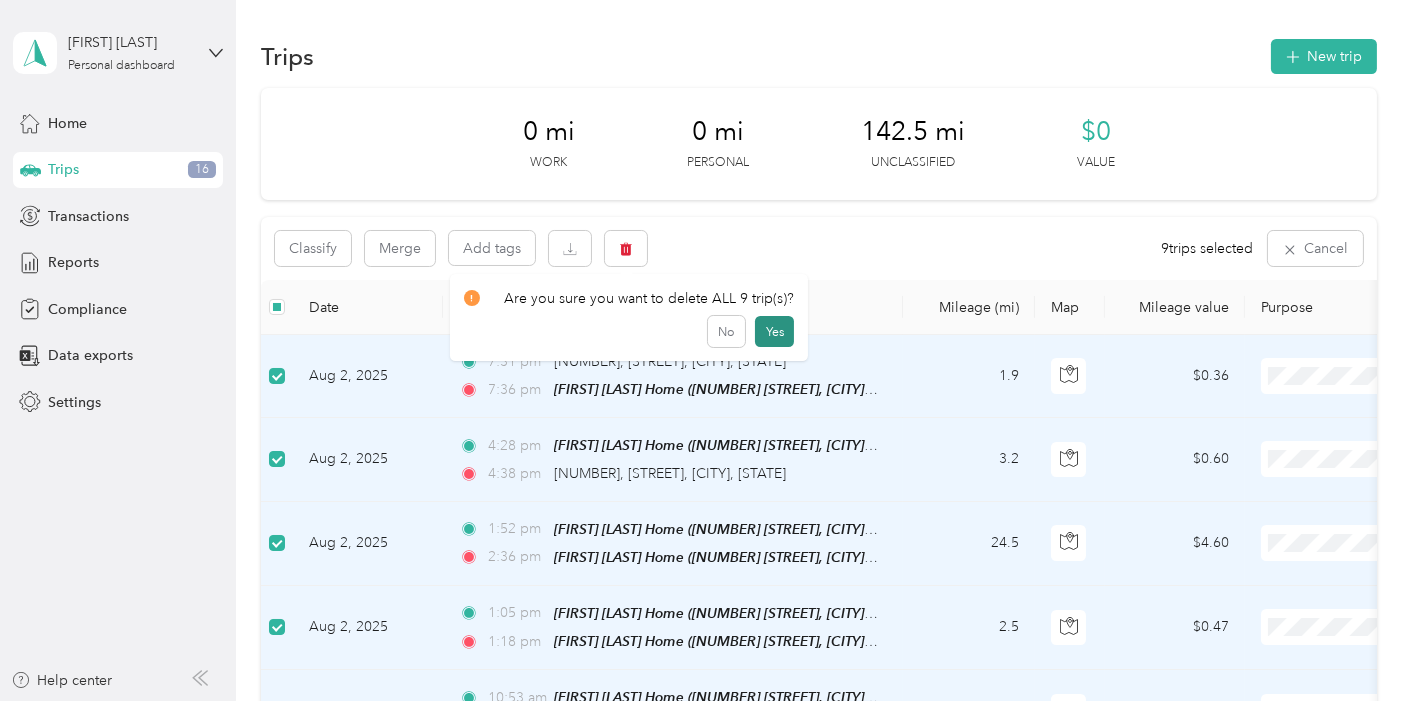 click on "Yes" at bounding box center (774, 332) 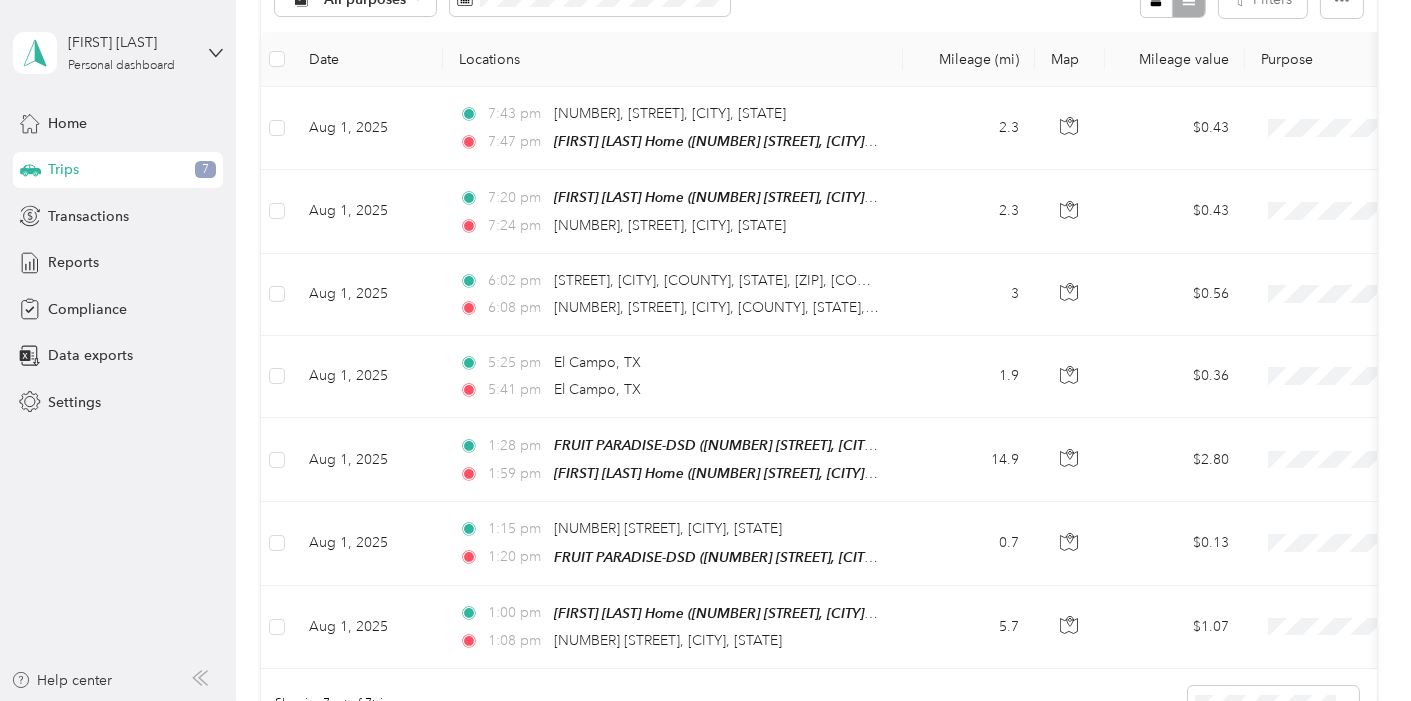 scroll, scrollTop: 240, scrollLeft: 0, axis: vertical 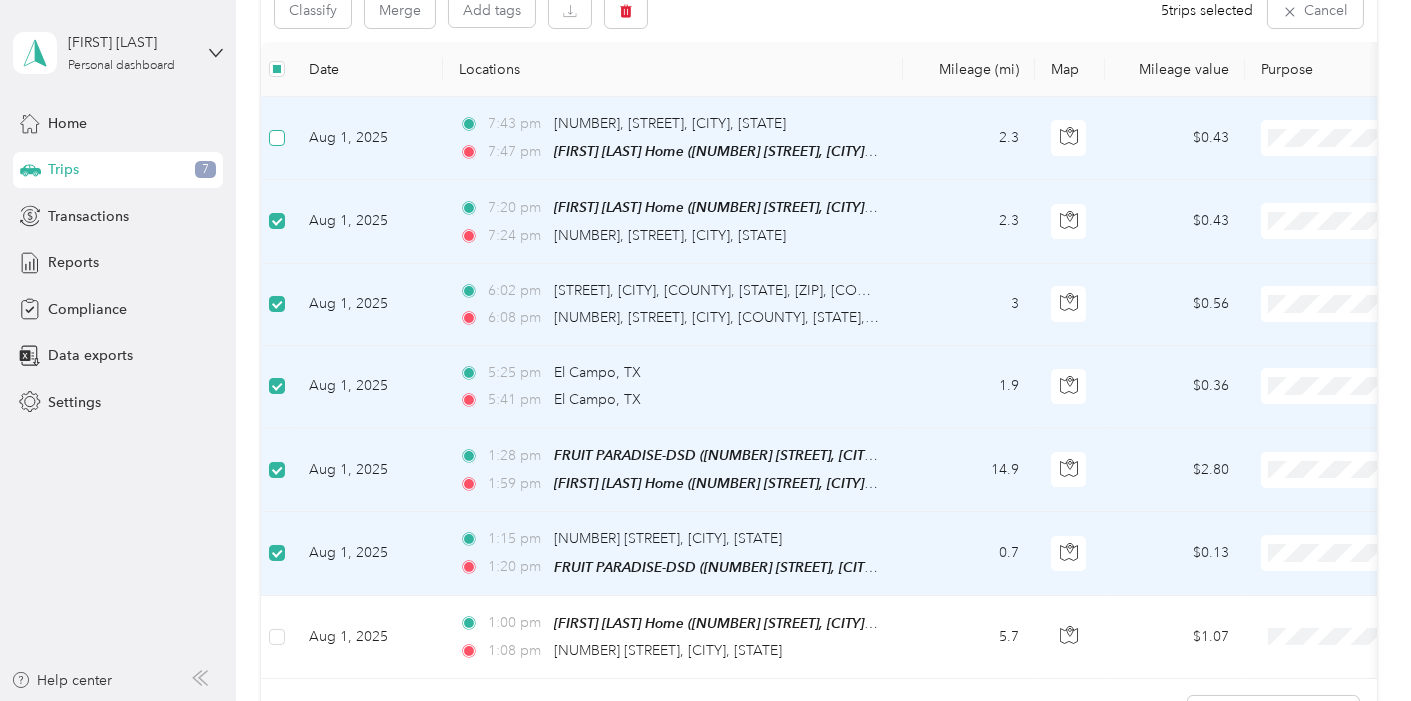 click at bounding box center [277, 138] 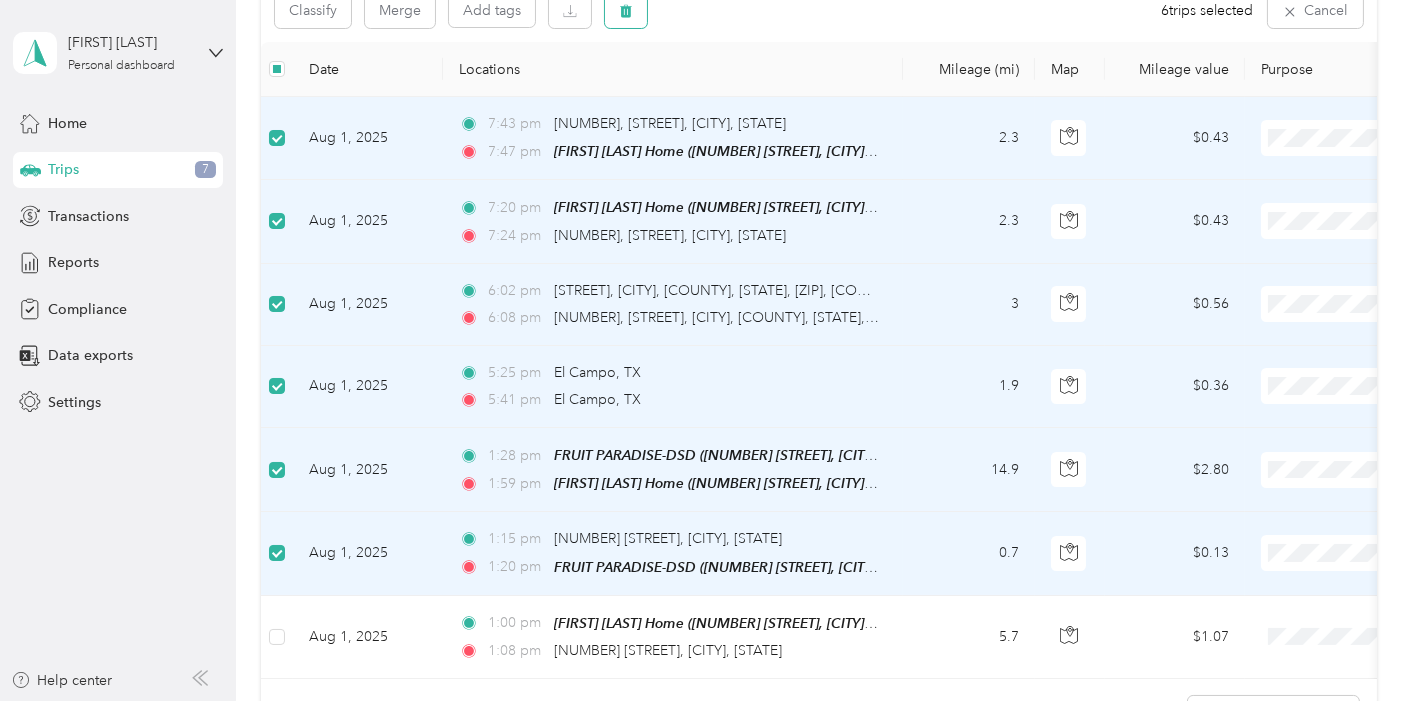 click 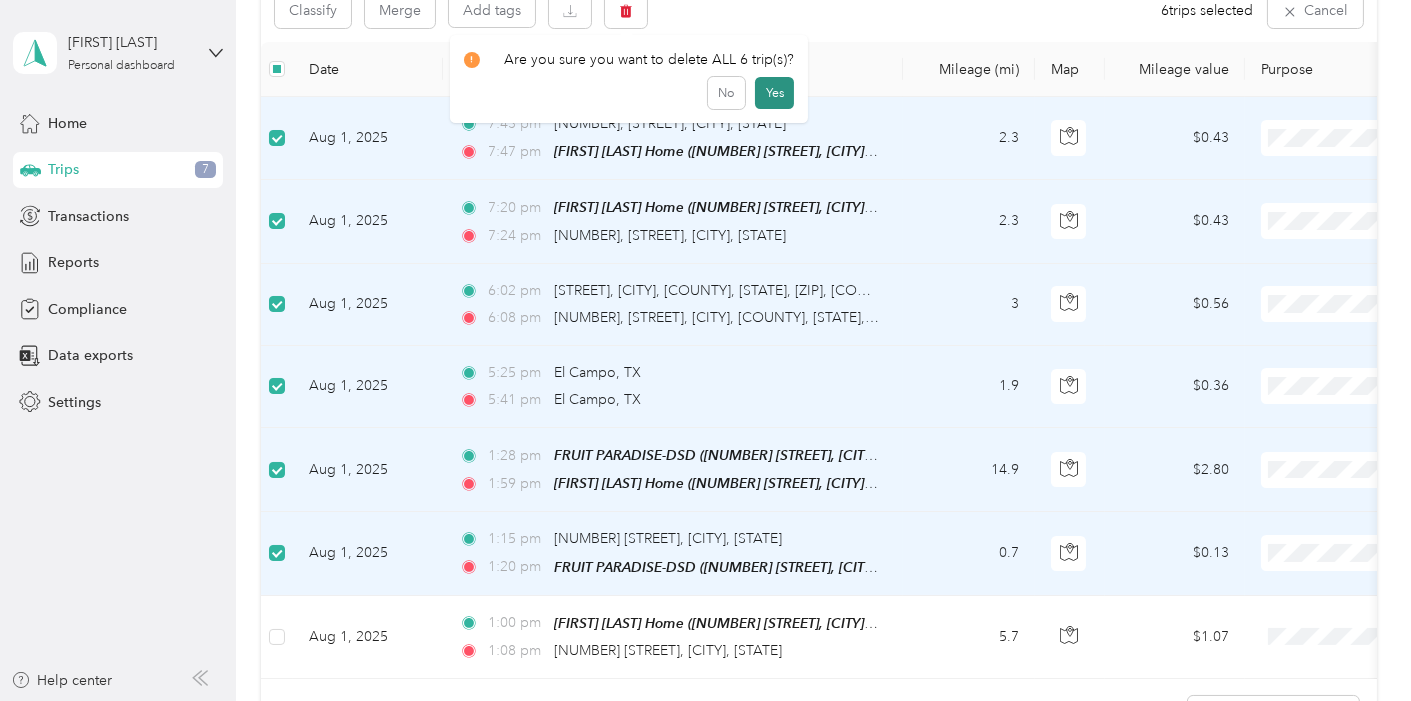 click on "Yes" at bounding box center [774, 93] 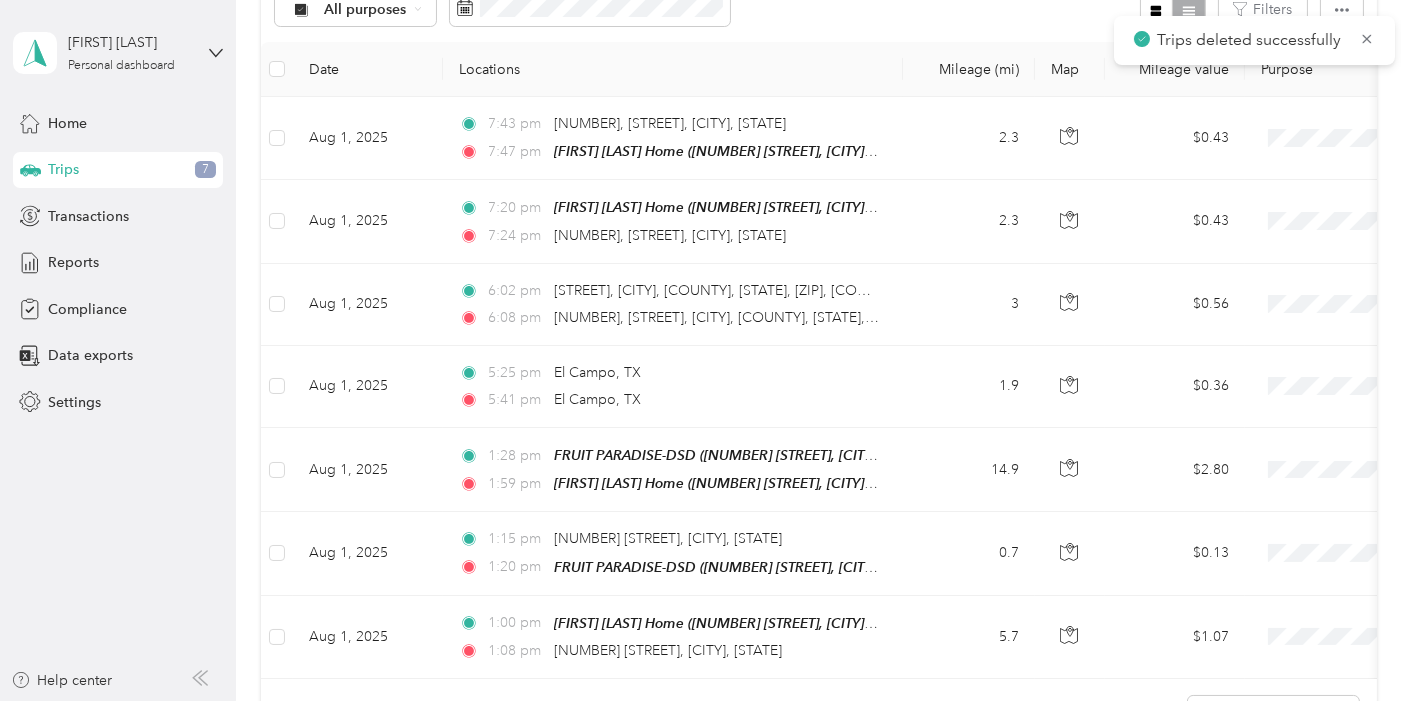 scroll, scrollTop: 80, scrollLeft: 0, axis: vertical 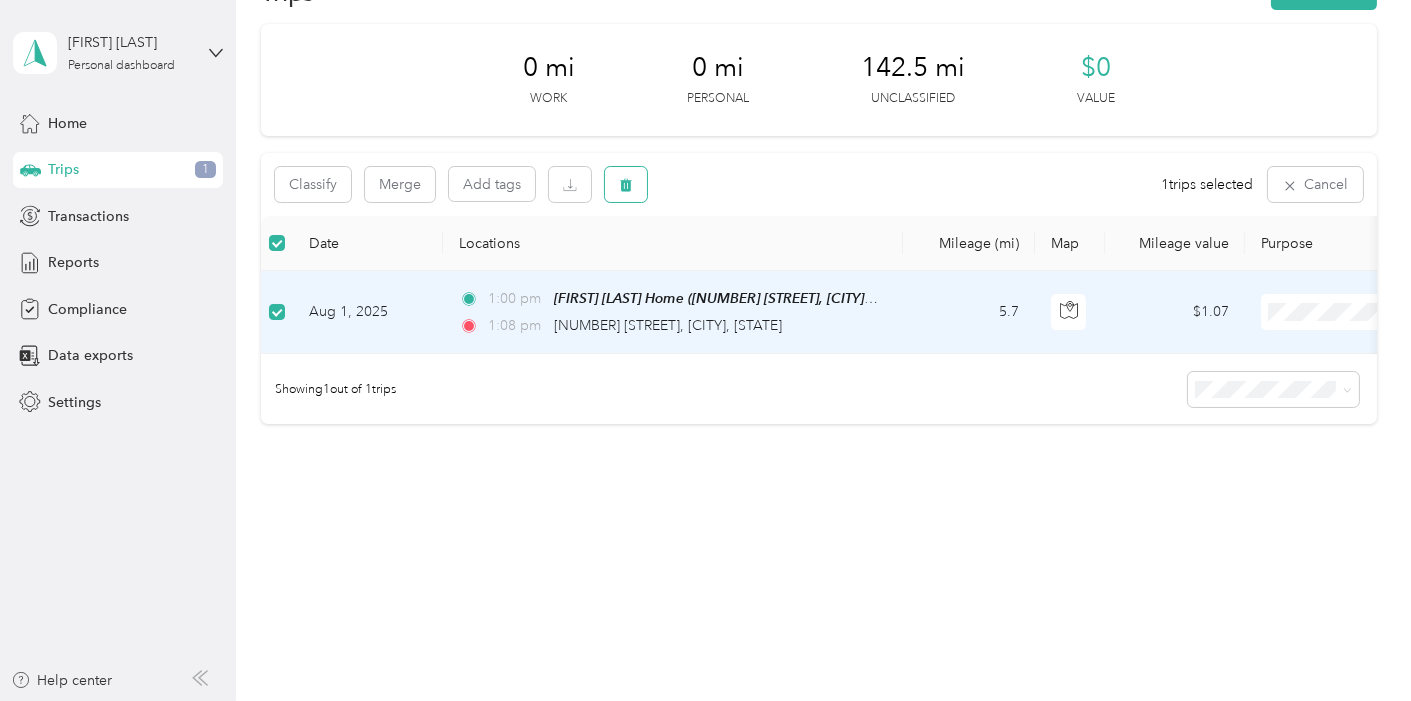 click 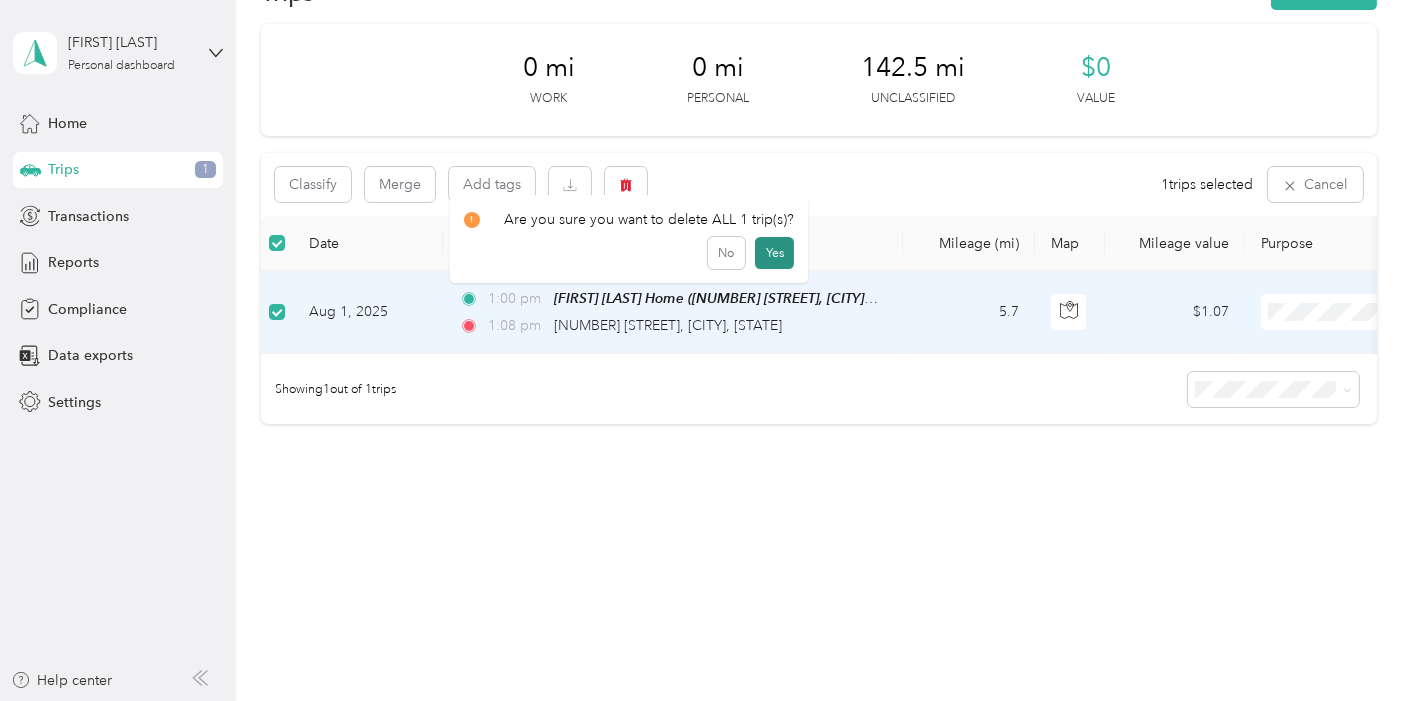 click on "Yes" at bounding box center [774, 253] 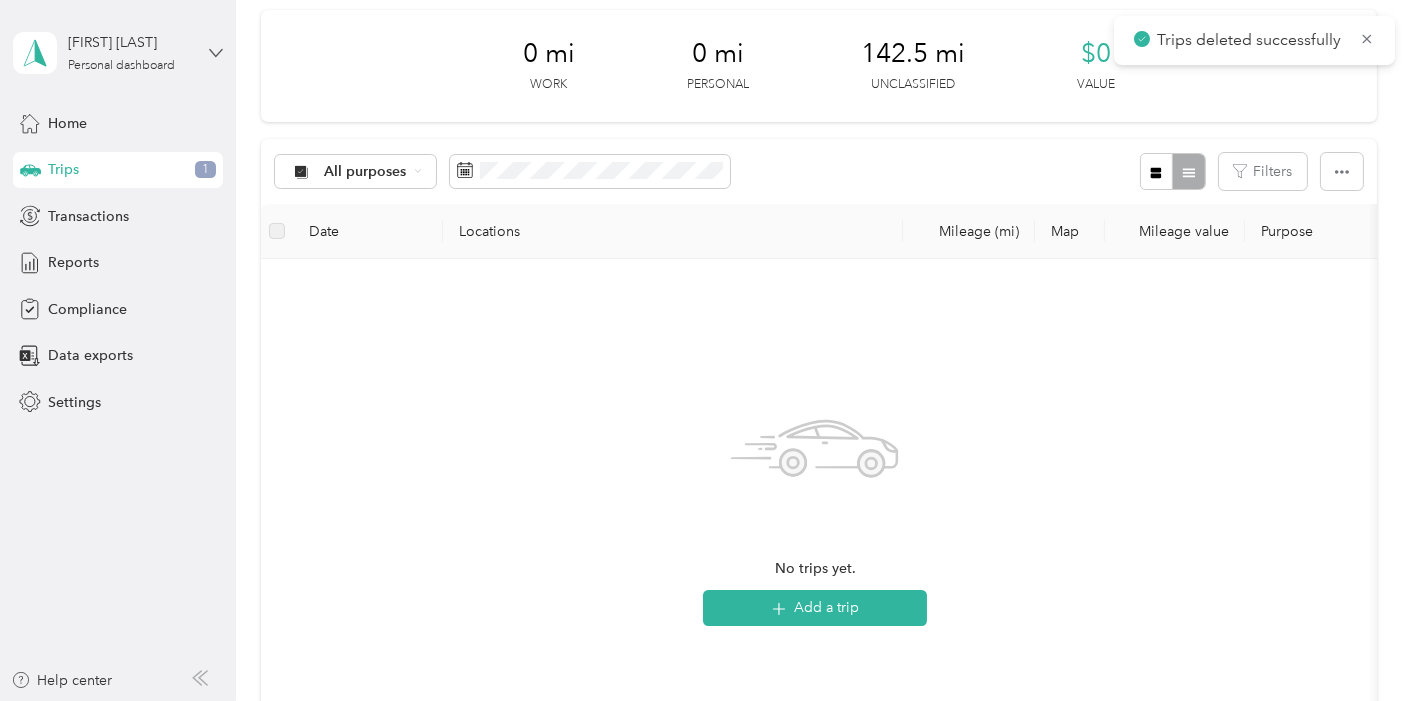 click 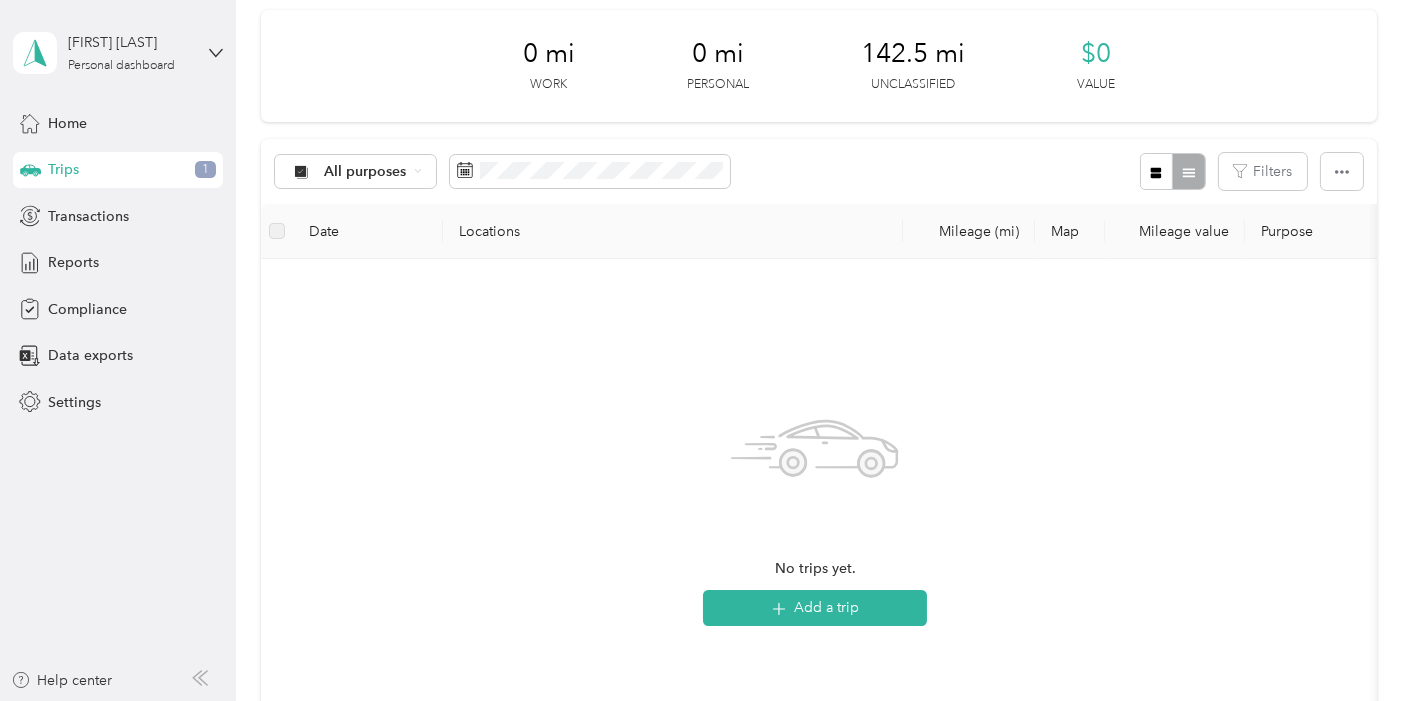 click on "Log out" at bounding box center (69, 163) 